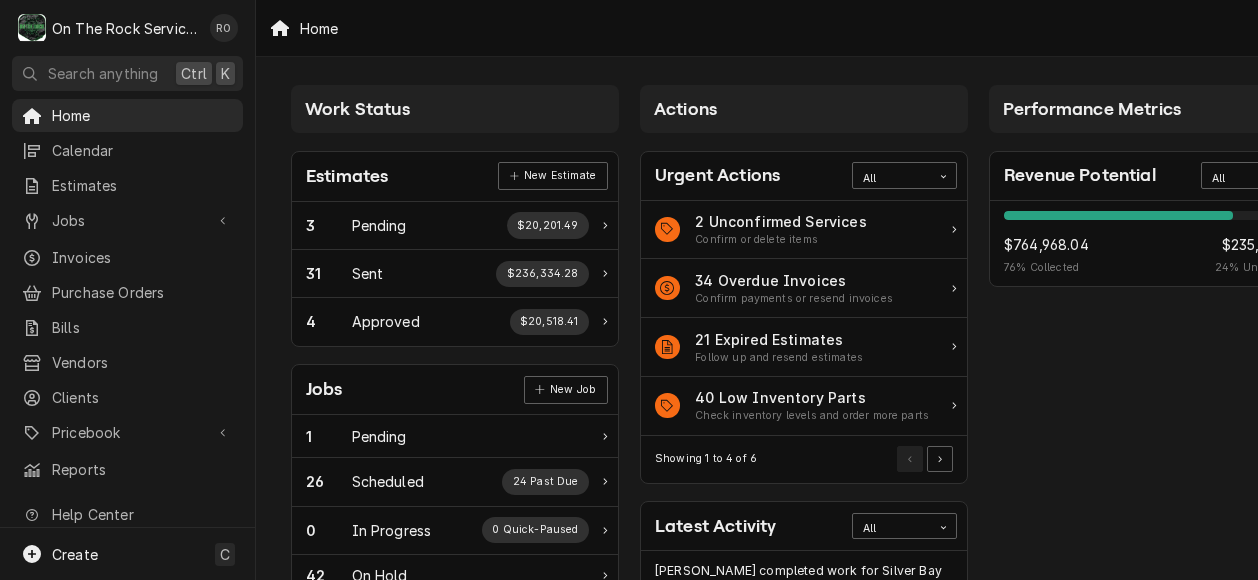 scroll, scrollTop: 0, scrollLeft: 0, axis: both 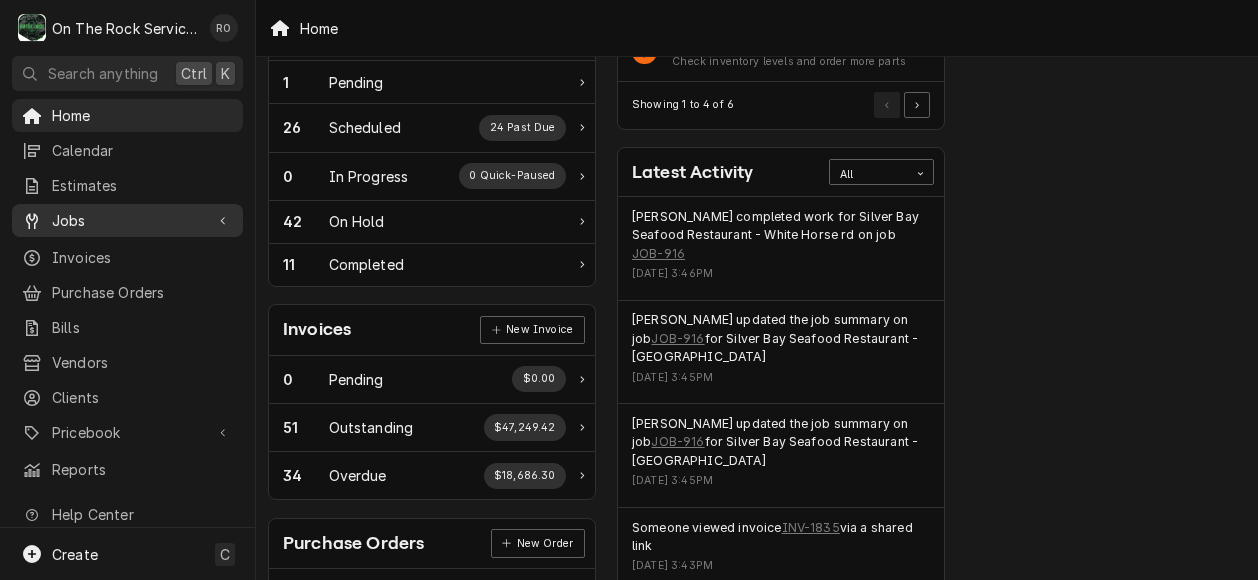 drag, startPoint x: 0, startPoint y: 0, endPoint x: 98, endPoint y: 219, distance: 239.92708 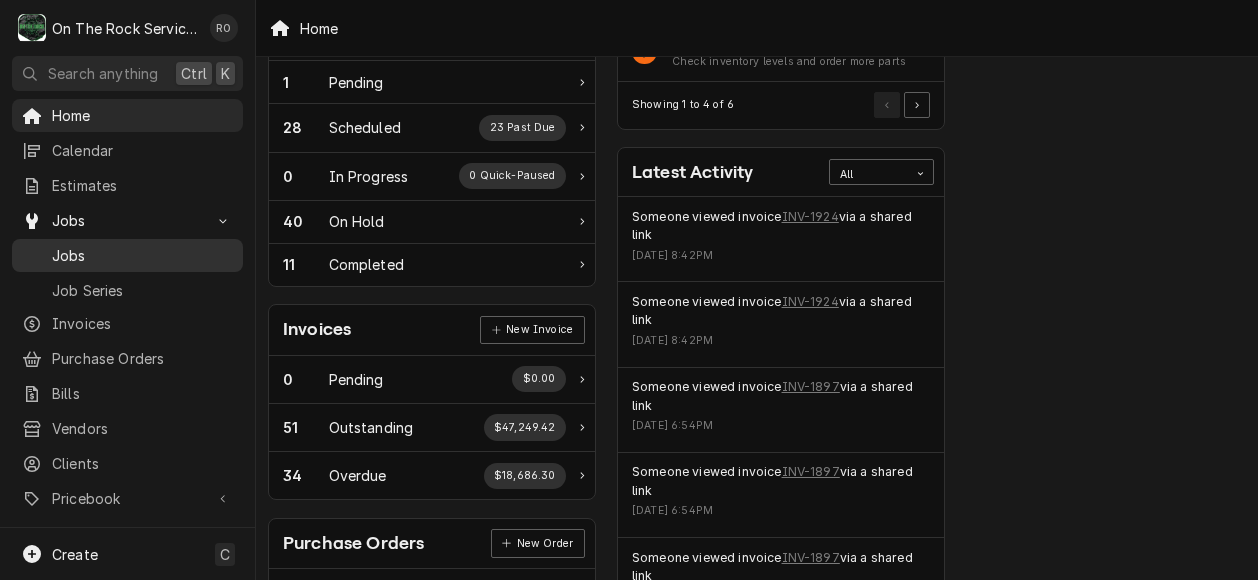 click on "Jobs" at bounding box center [142, 255] 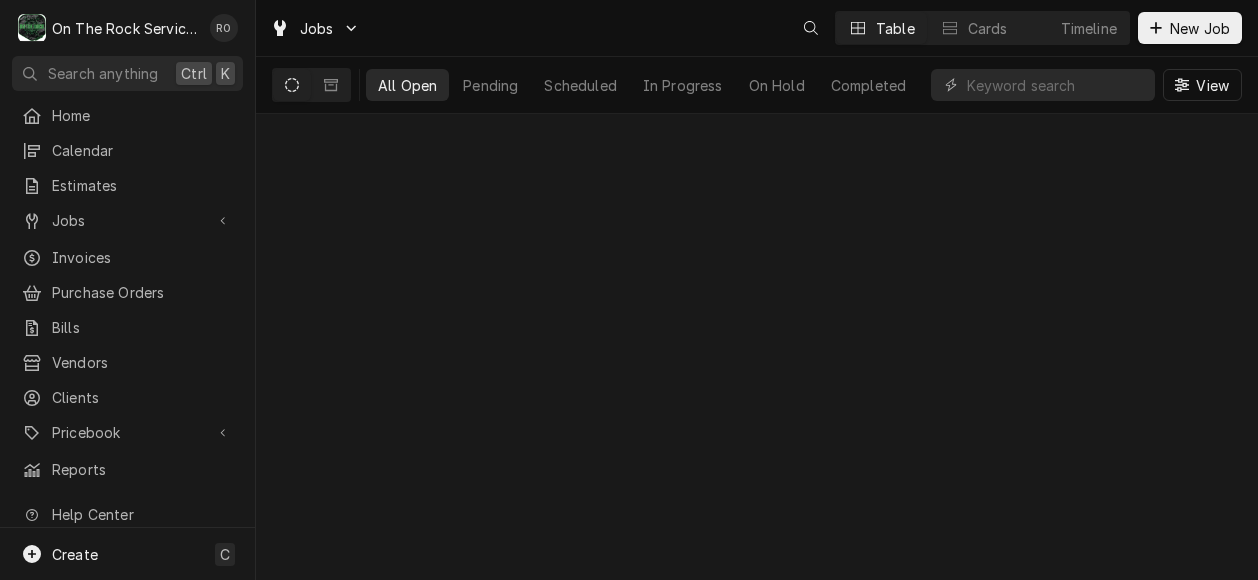 scroll, scrollTop: 0, scrollLeft: 0, axis: both 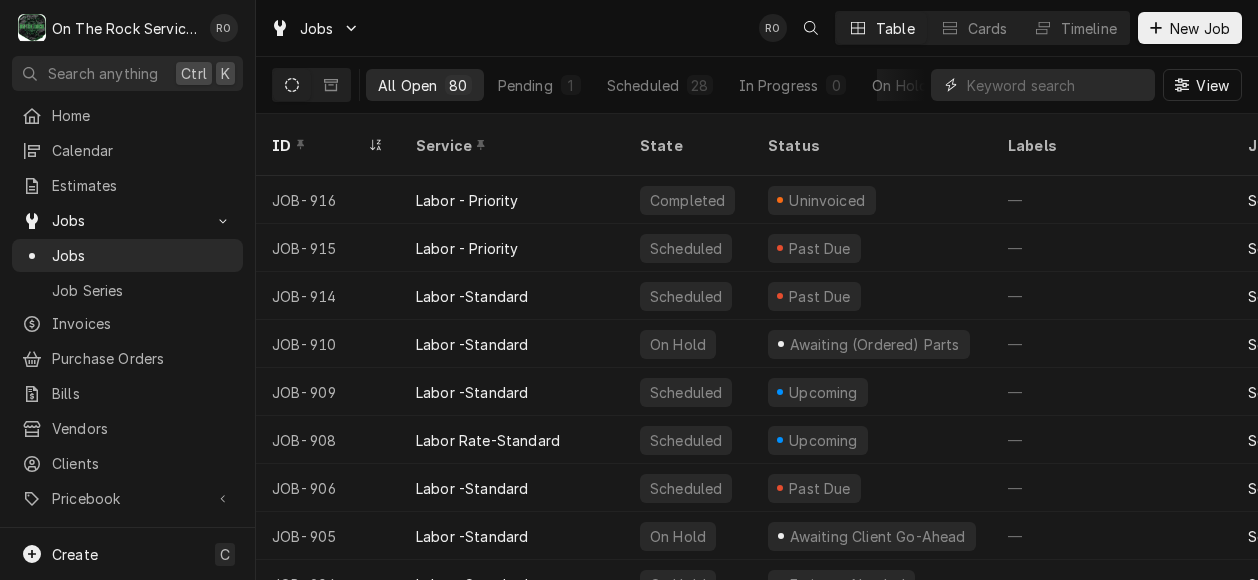 click at bounding box center [1056, 85] 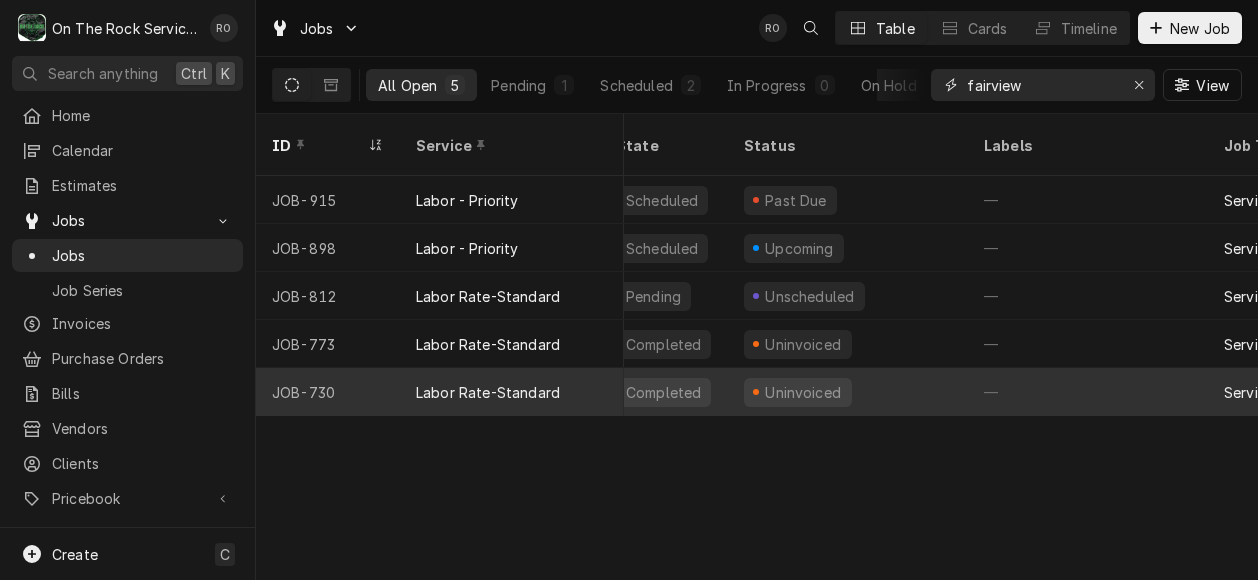 scroll, scrollTop: 0, scrollLeft: 26, axis: horizontal 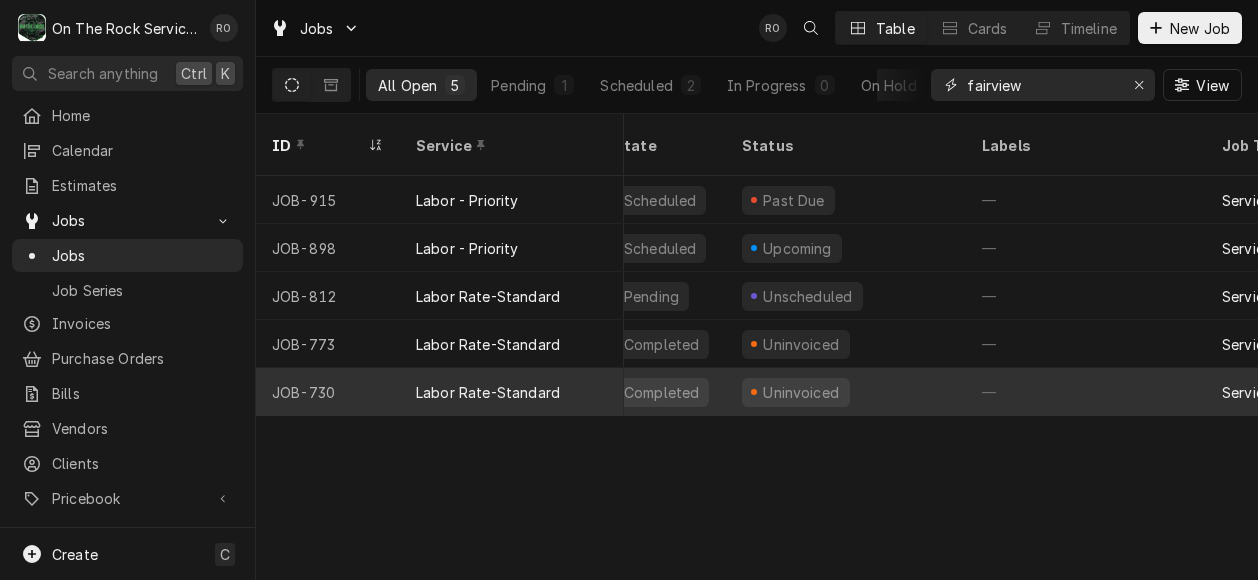 type on "fairview" 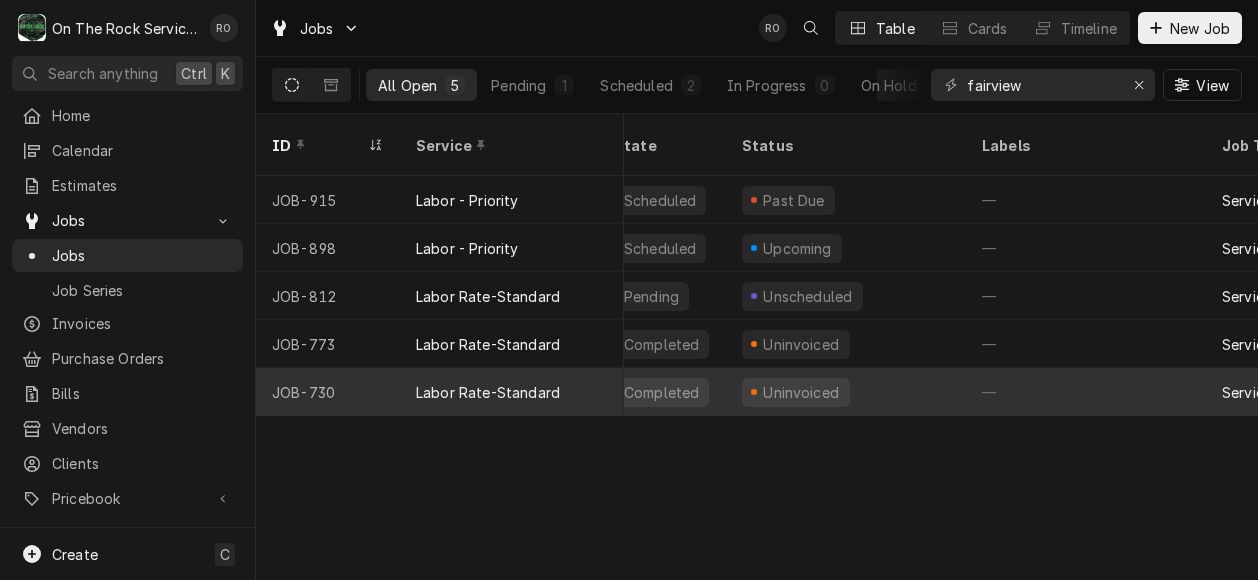 click on "Uninvoiced" at bounding box center [846, 392] 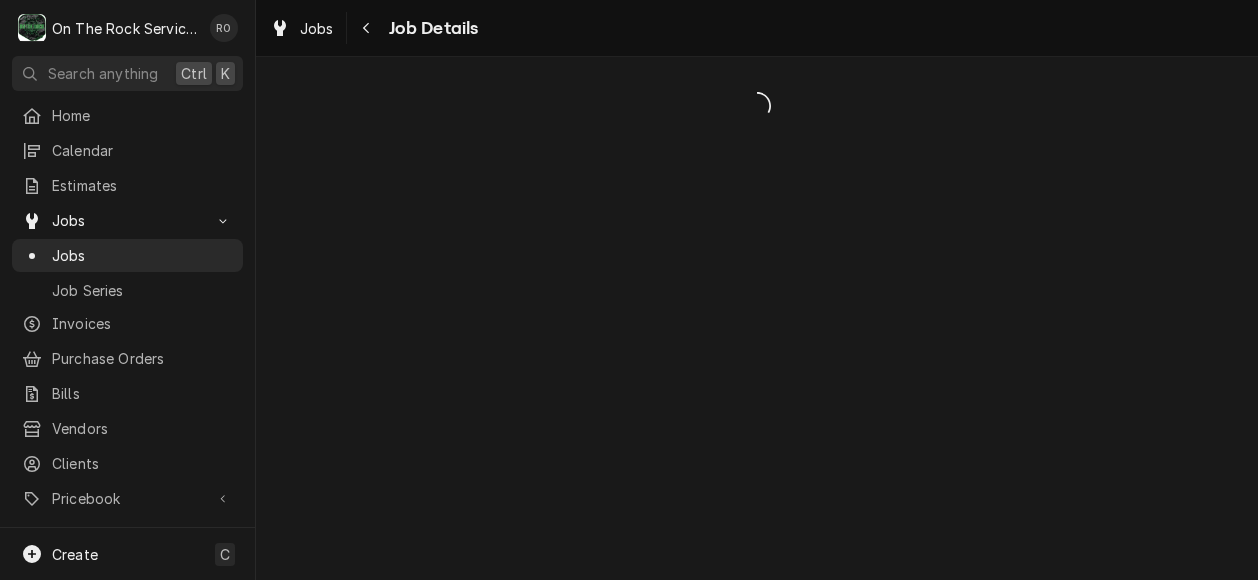 scroll, scrollTop: 0, scrollLeft: 0, axis: both 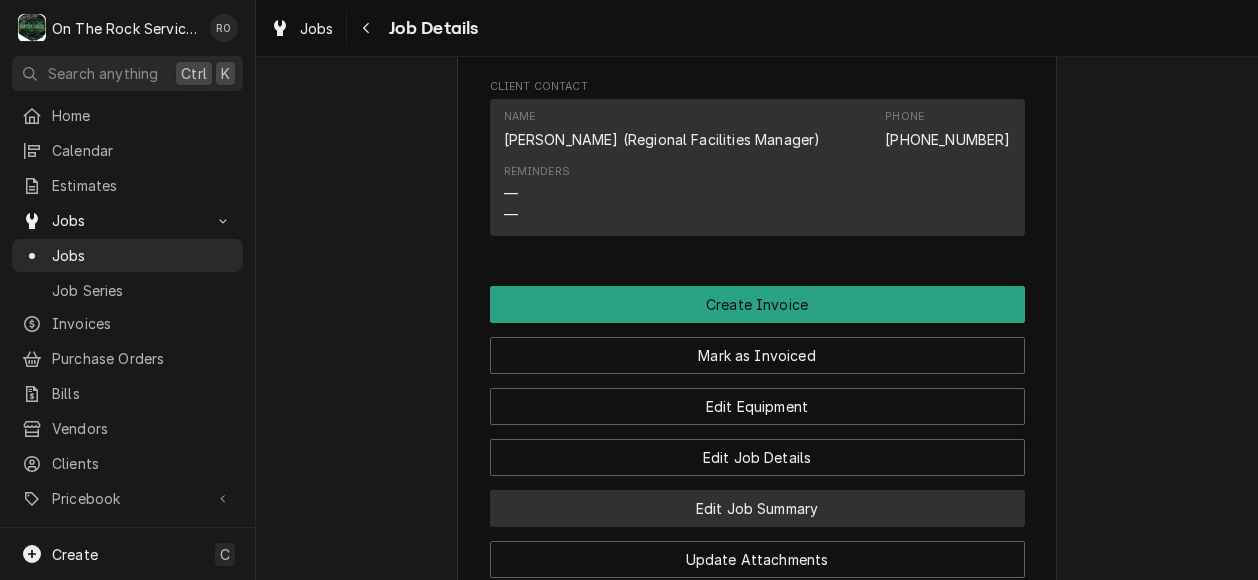 click on "Edit Job Summary" at bounding box center [757, 508] 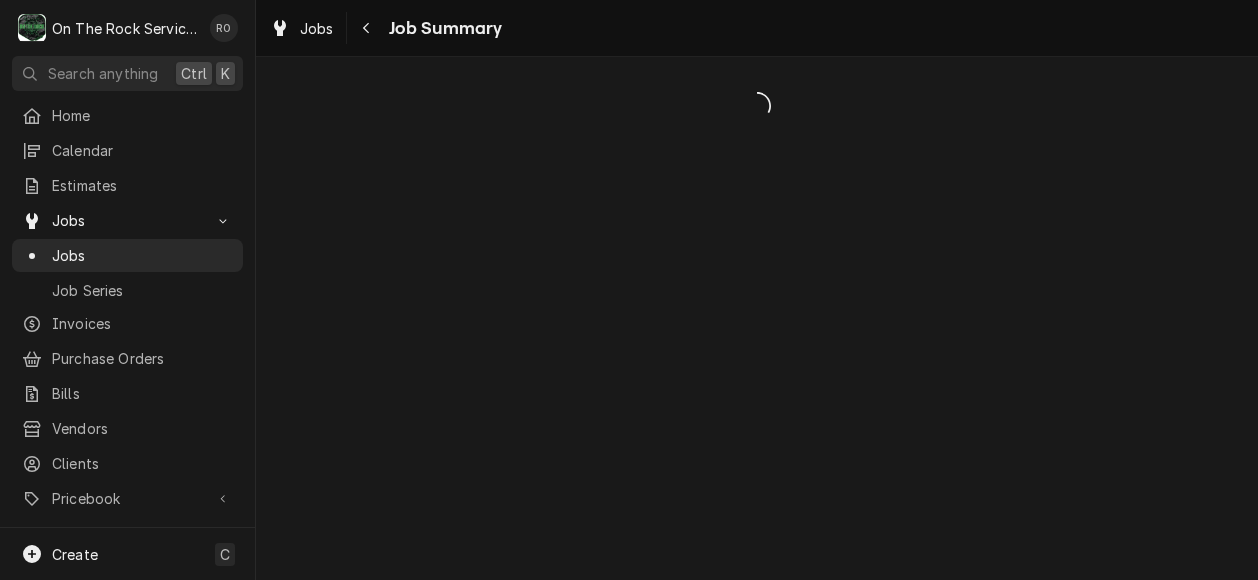 scroll, scrollTop: 0, scrollLeft: 0, axis: both 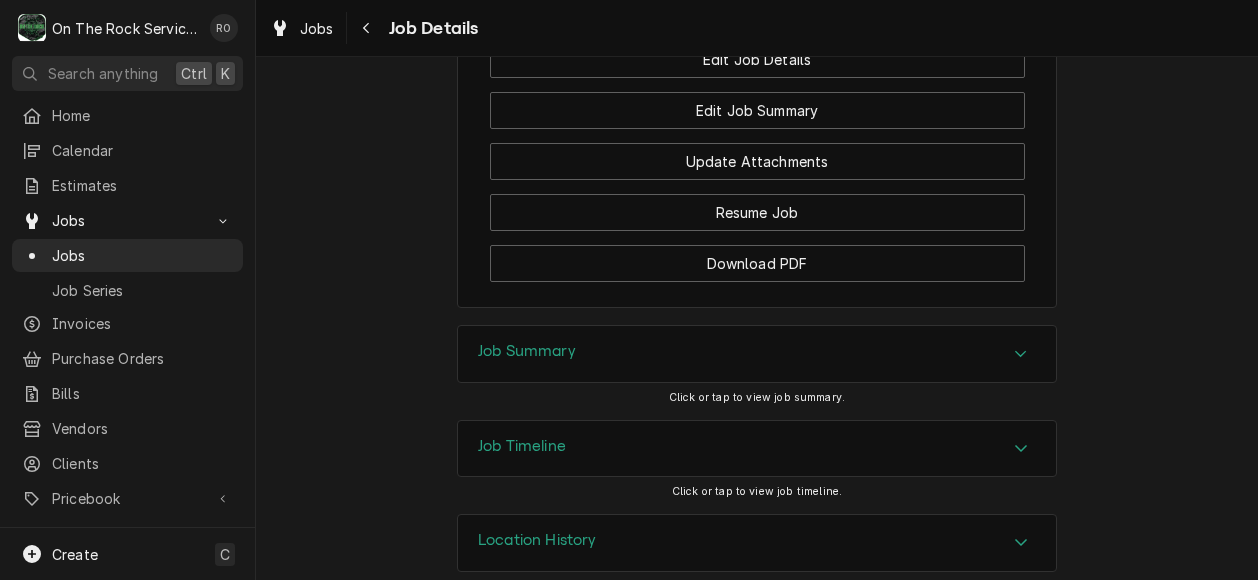 click on "Job Summary" at bounding box center (757, 354) 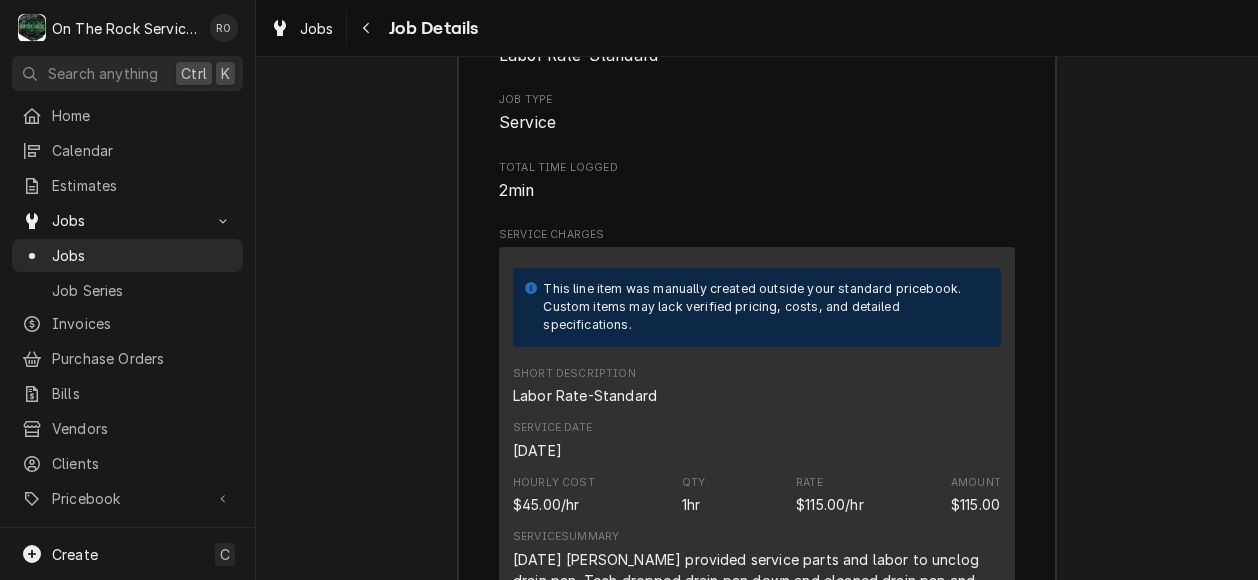 scroll, scrollTop: 2698, scrollLeft: 0, axis: vertical 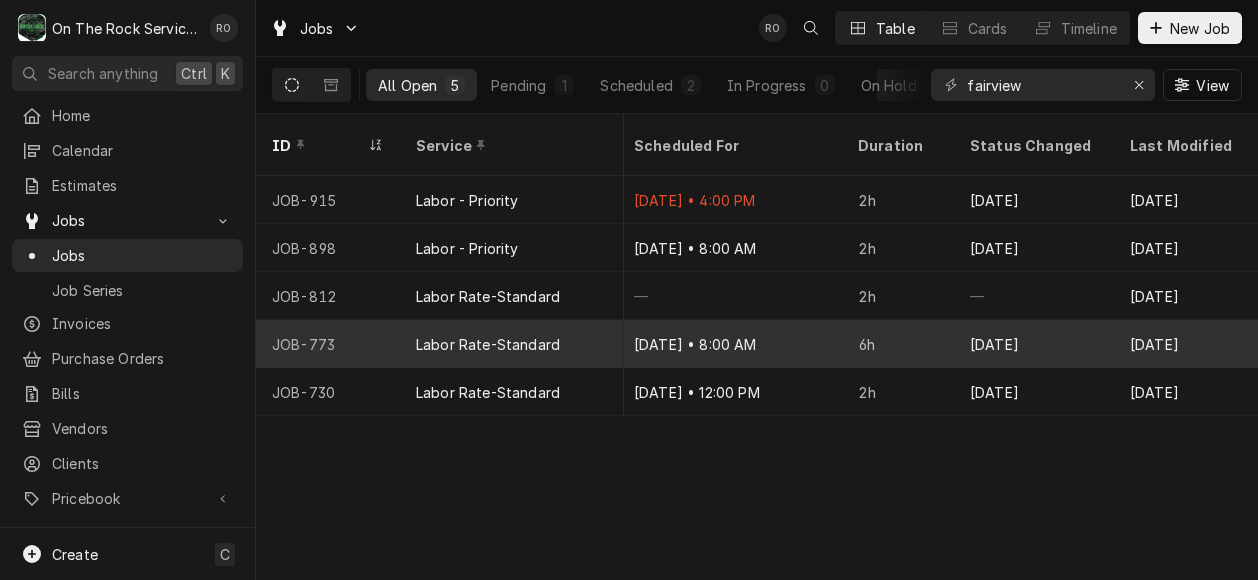 click on "Labor Rate-Standard" at bounding box center (488, 344) 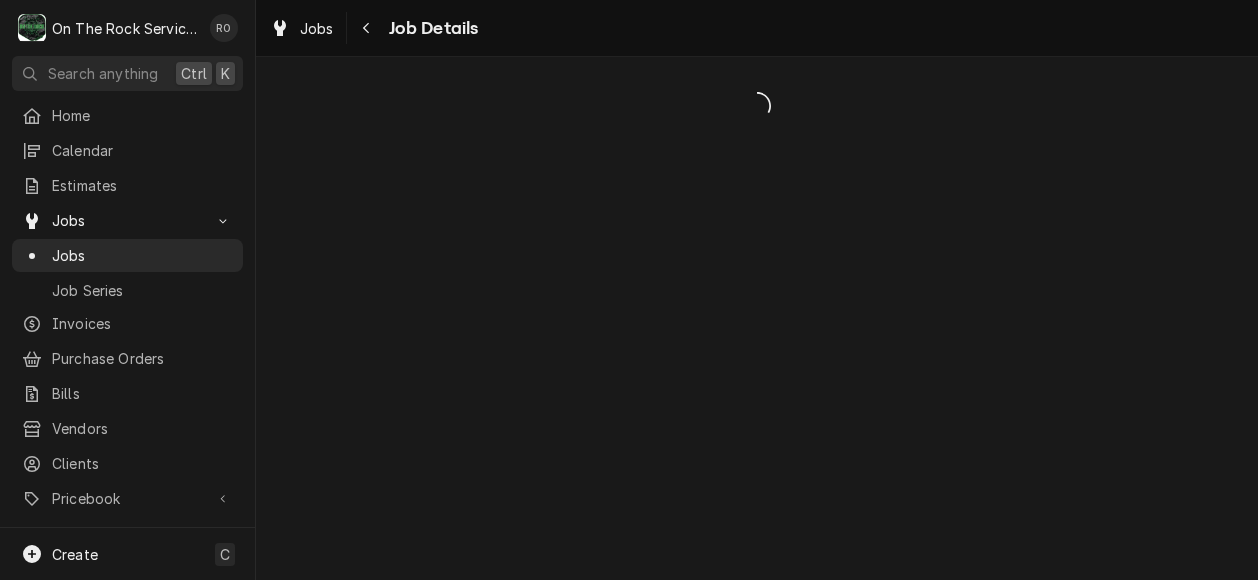 scroll, scrollTop: 0, scrollLeft: 0, axis: both 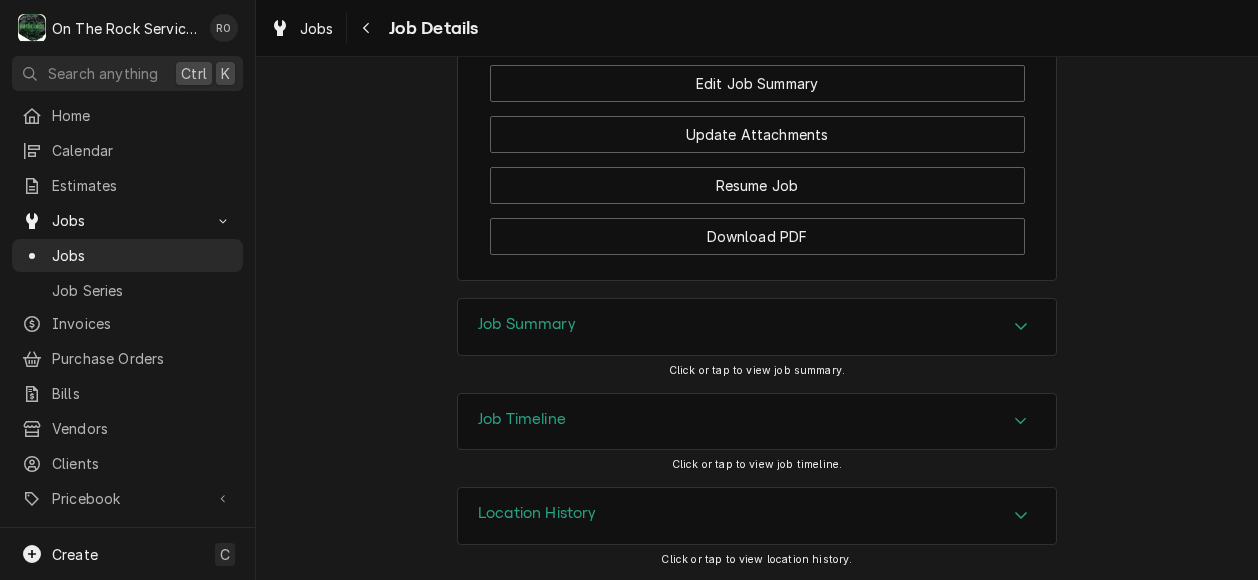 click on "Job Summary" at bounding box center (757, 327) 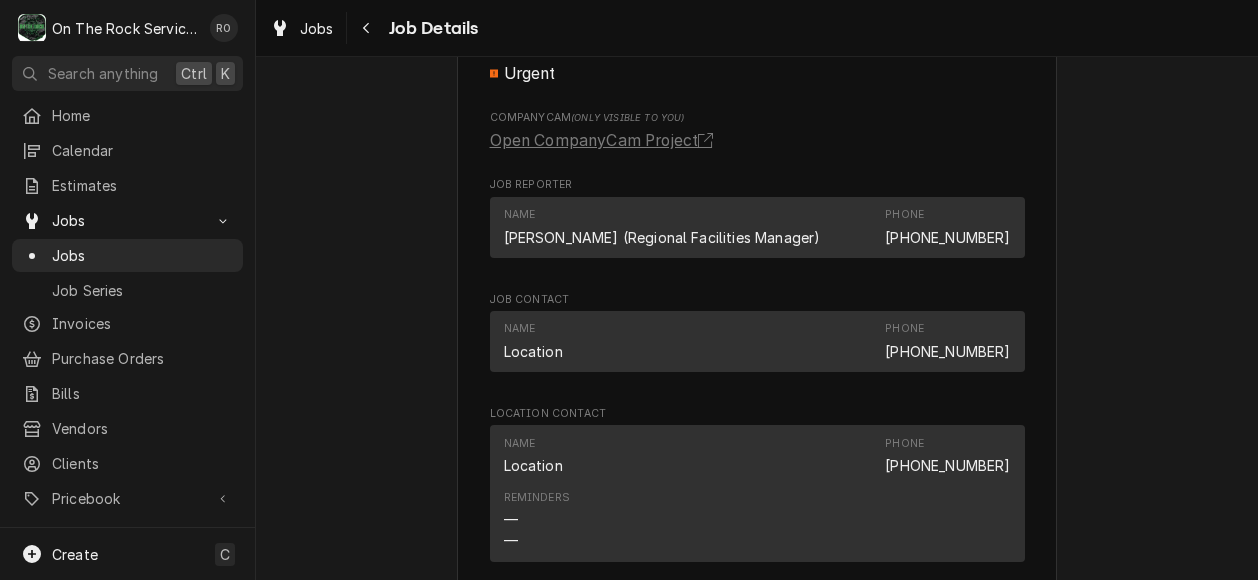 scroll, scrollTop: 1362, scrollLeft: 0, axis: vertical 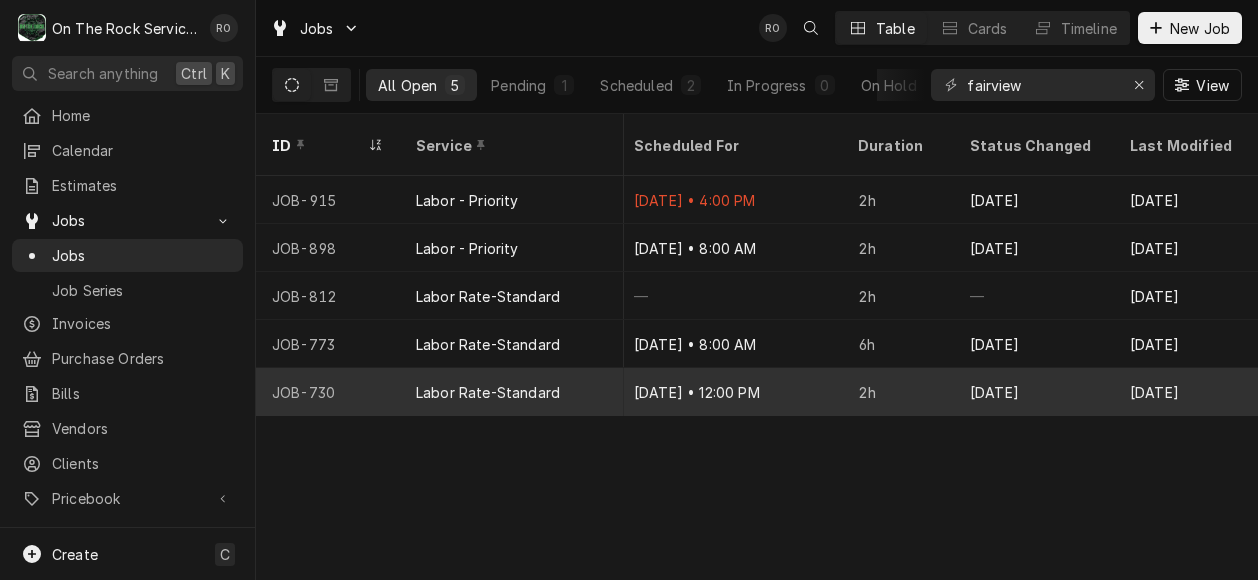 click on "Jun 25   • 12:00 PM" at bounding box center [730, 392] 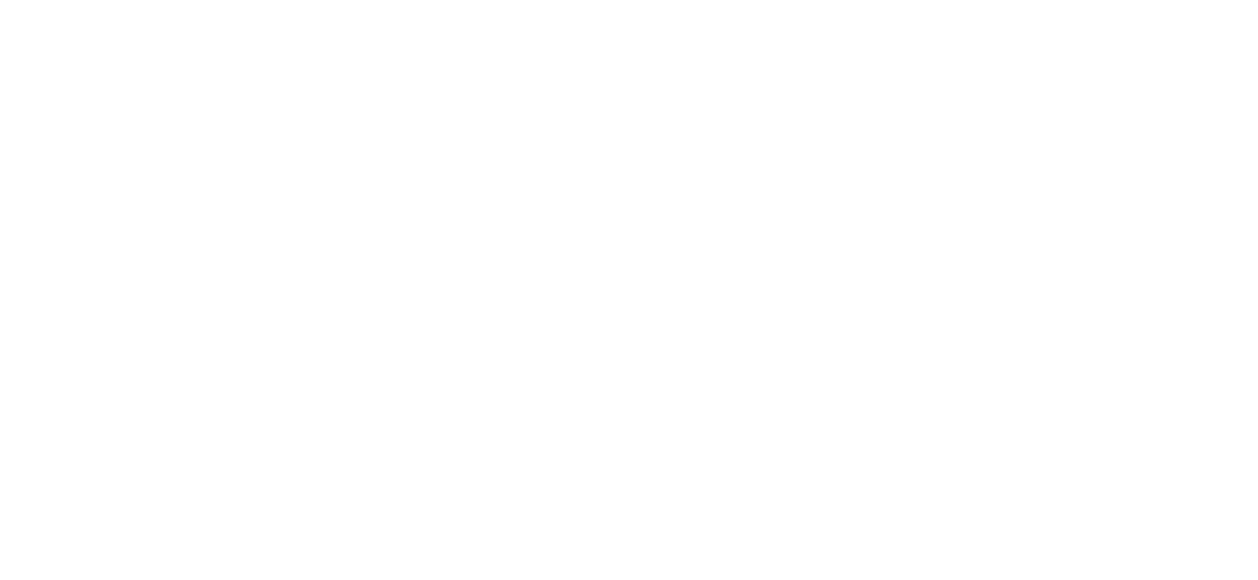 scroll, scrollTop: 0, scrollLeft: 0, axis: both 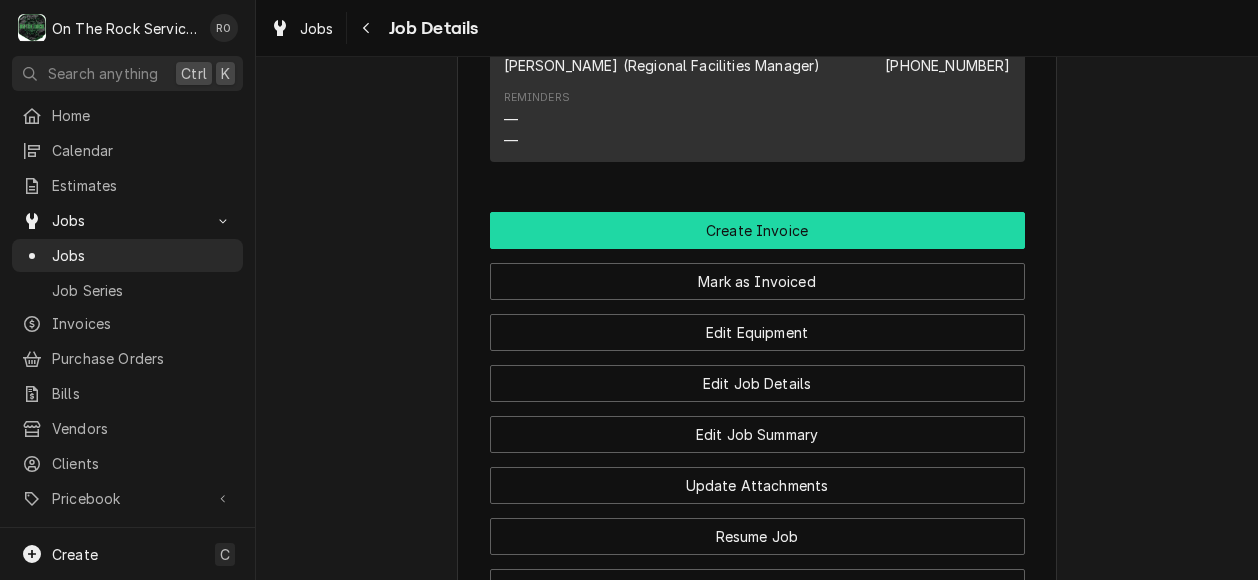 click on "Create Invoice" at bounding box center [757, 230] 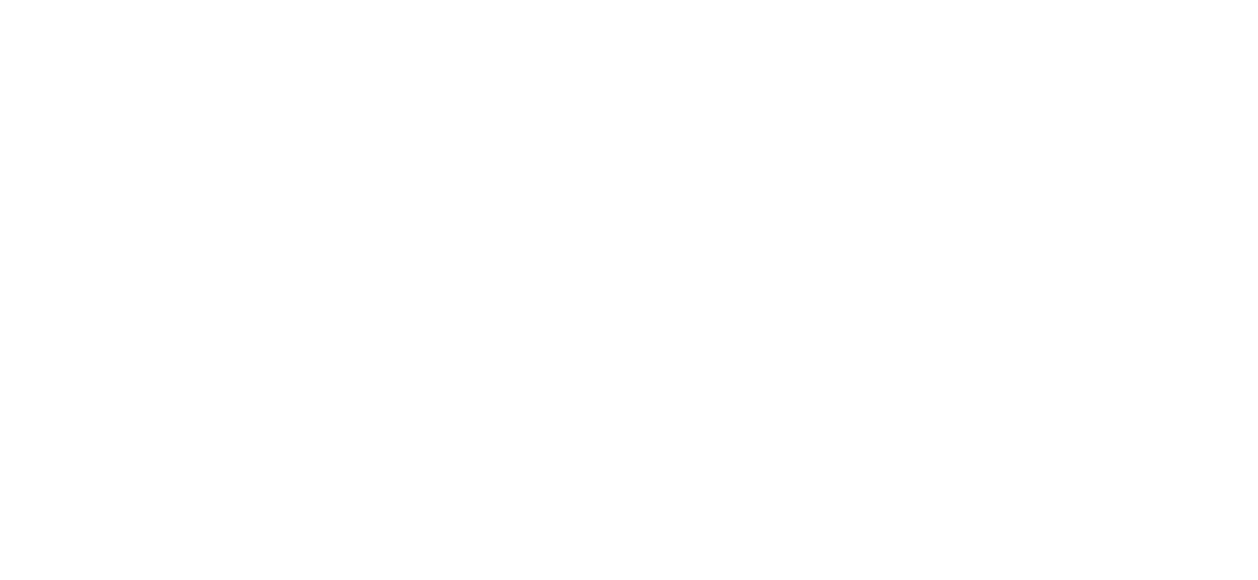 scroll, scrollTop: 0, scrollLeft: 0, axis: both 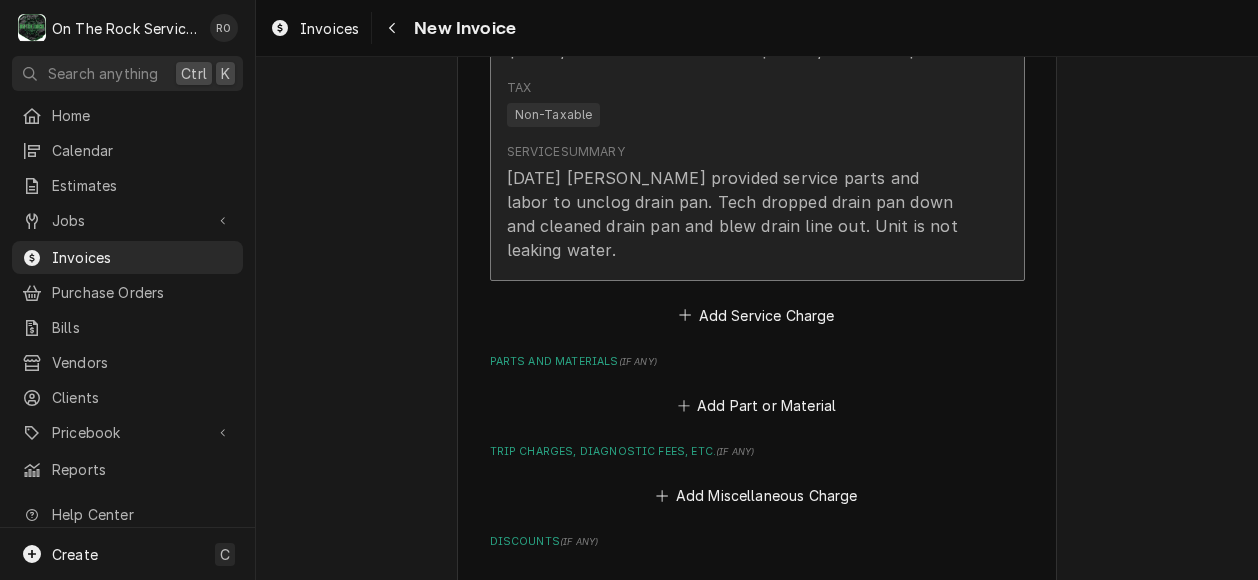 click on "[DATE] [PERSON_NAME] provided service parts and labor to unclog drain pan. Tech dropped drain pan down and cleaned drain pan and blew drain line out. Unit is not leaking water." at bounding box center [736, 214] 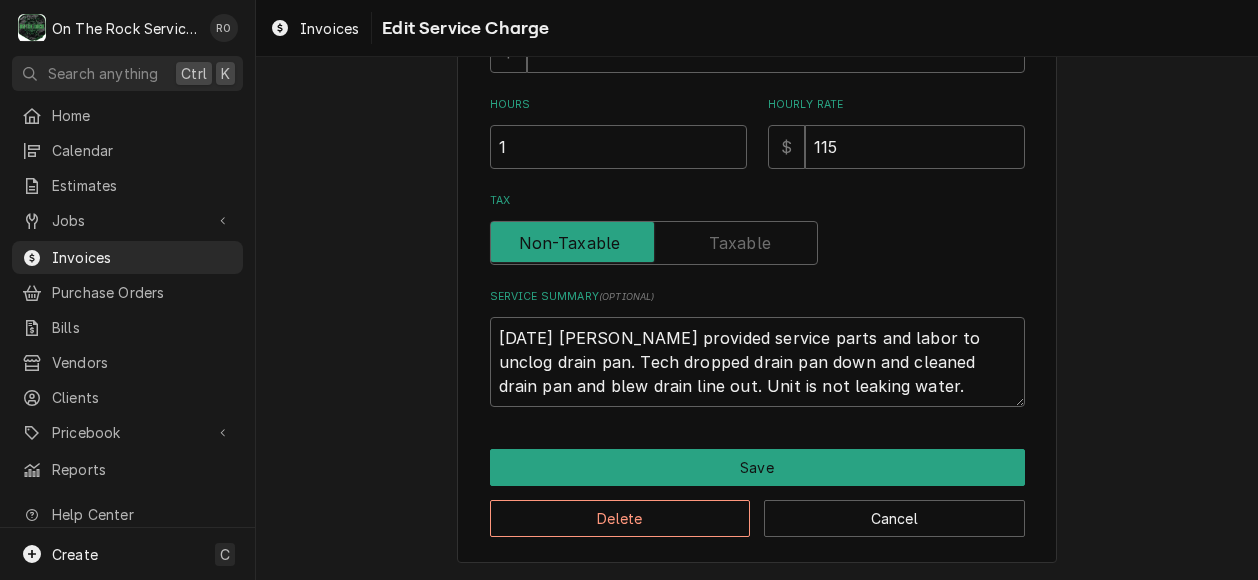 scroll, scrollTop: 588, scrollLeft: 0, axis: vertical 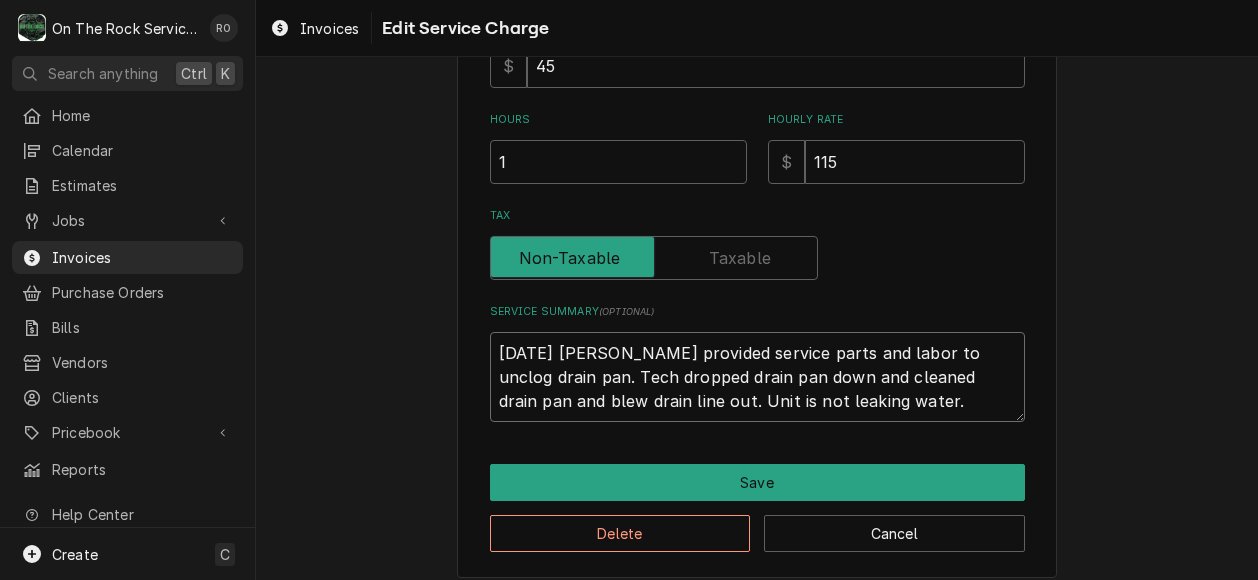 drag, startPoint x: 870, startPoint y: 403, endPoint x: 431, endPoint y: 252, distance: 464.24347 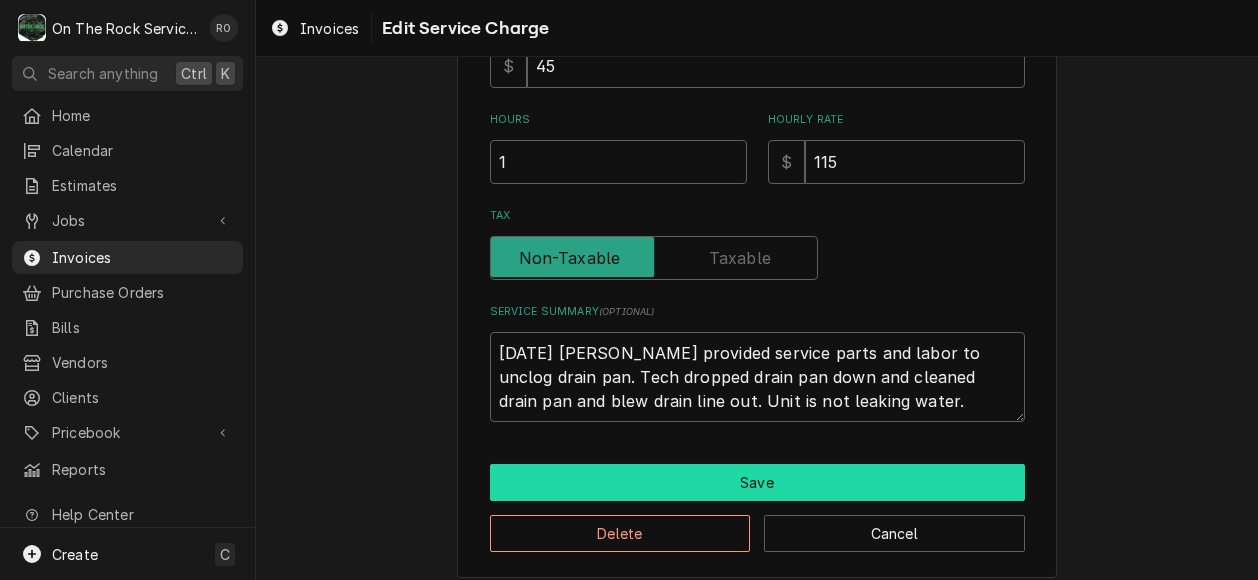 click on "Save" at bounding box center (757, 482) 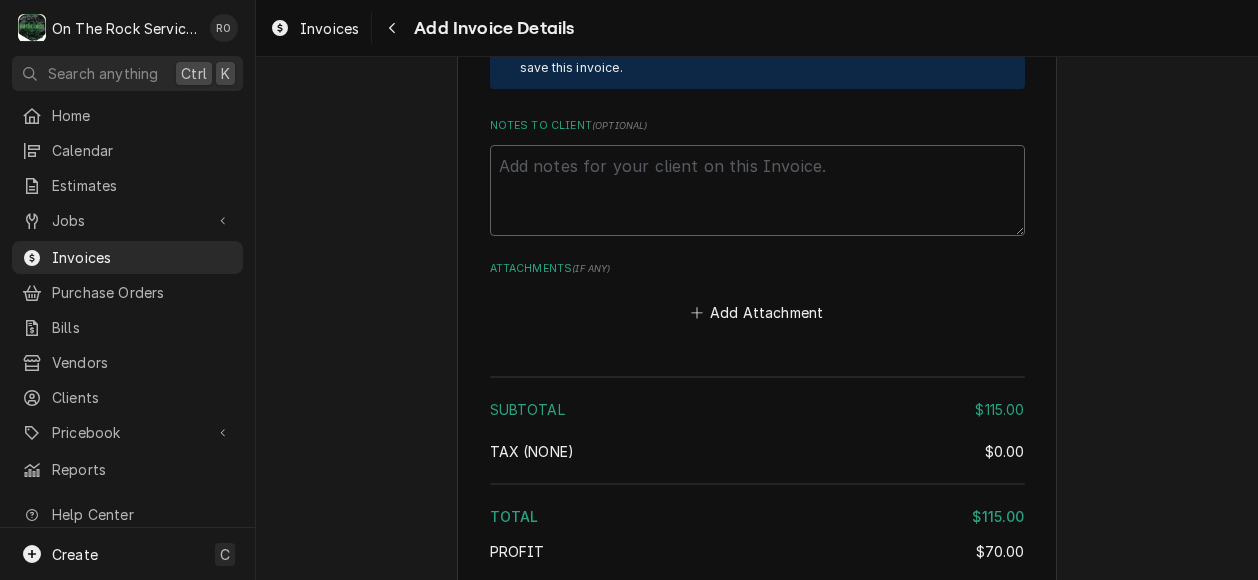 scroll, scrollTop: 2905, scrollLeft: 0, axis: vertical 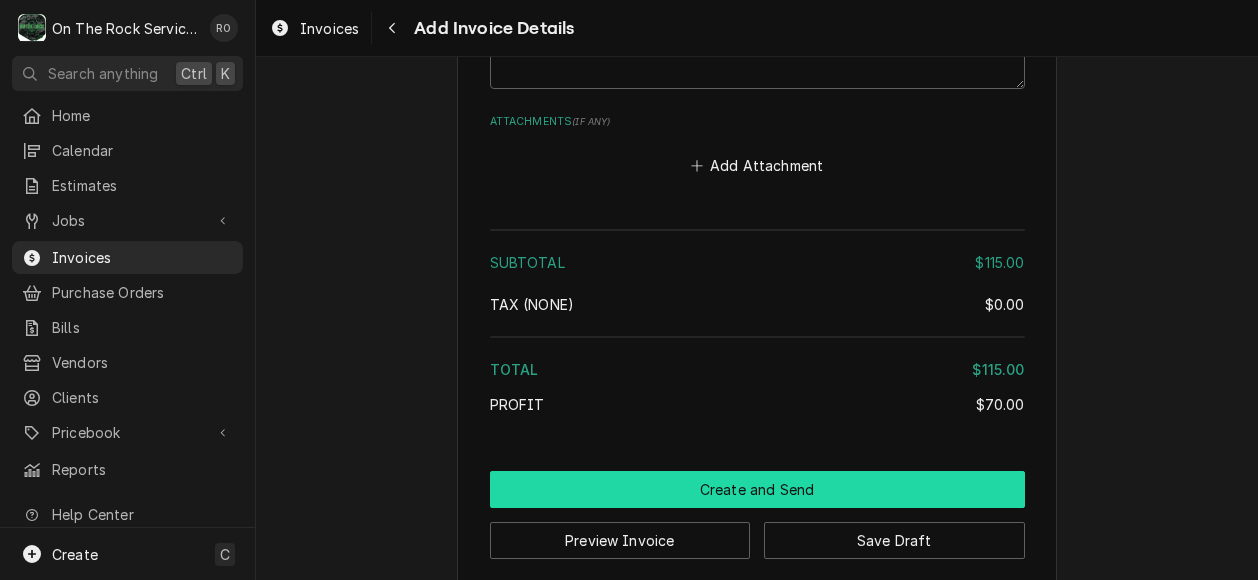 click on "Create and Send" at bounding box center [757, 489] 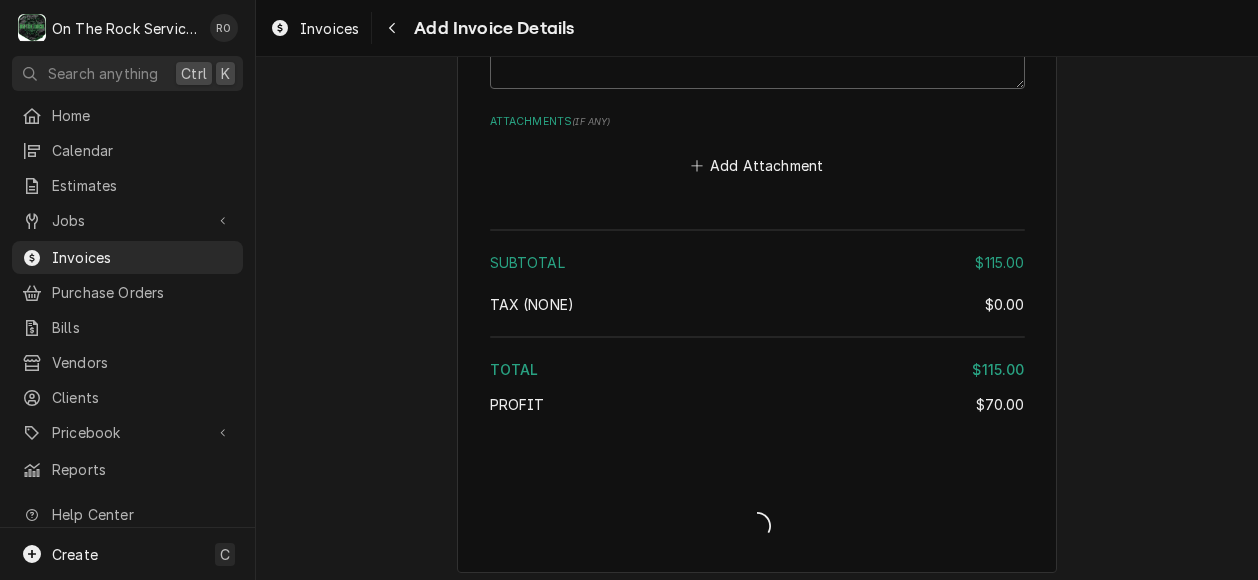 scroll, scrollTop: 2892, scrollLeft: 0, axis: vertical 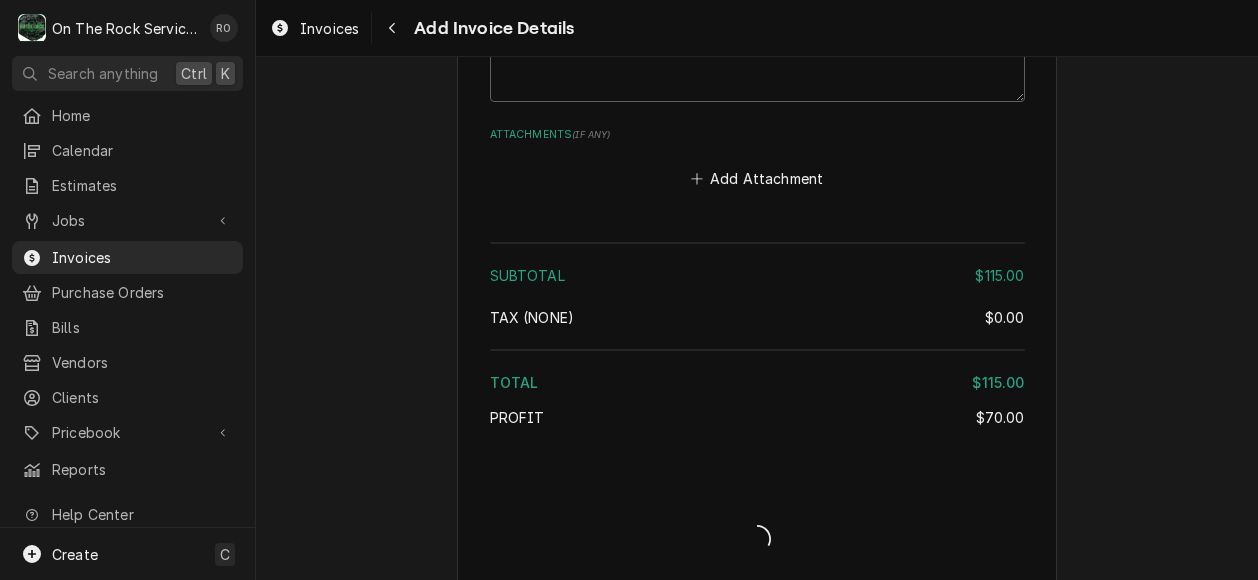 type on "x" 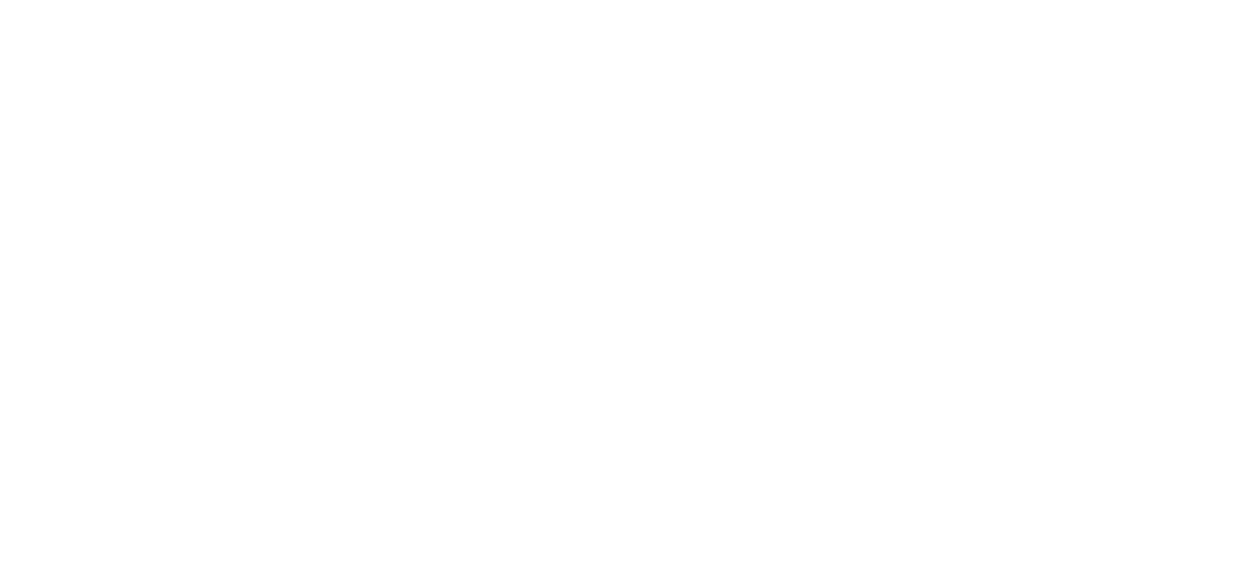 scroll, scrollTop: 0, scrollLeft: 0, axis: both 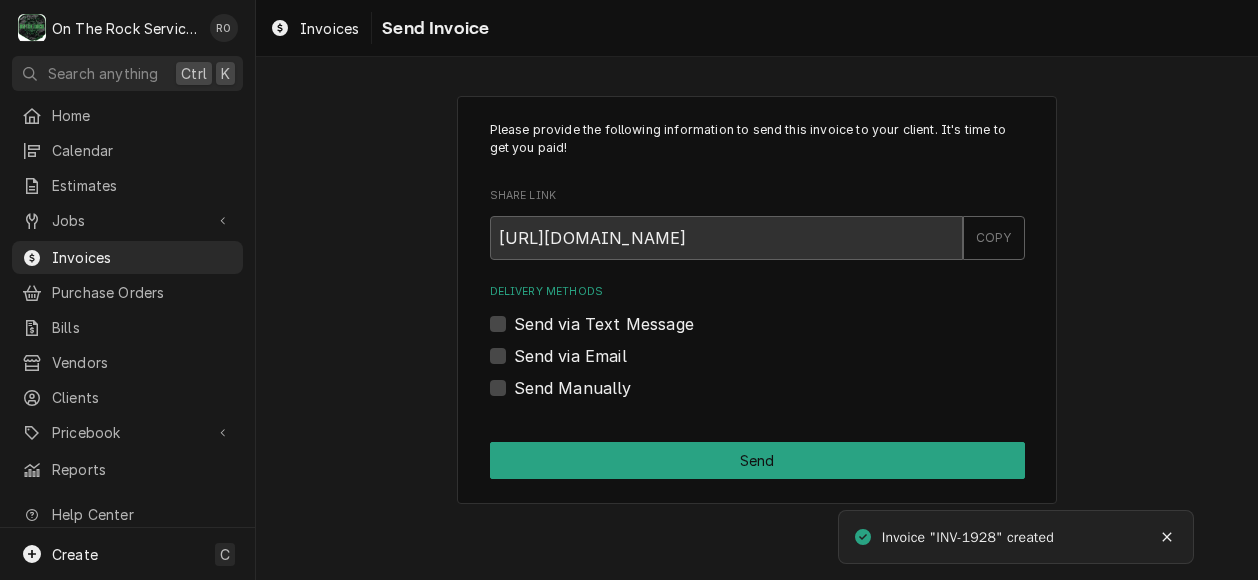 click on "Send Manually" at bounding box center (573, 388) 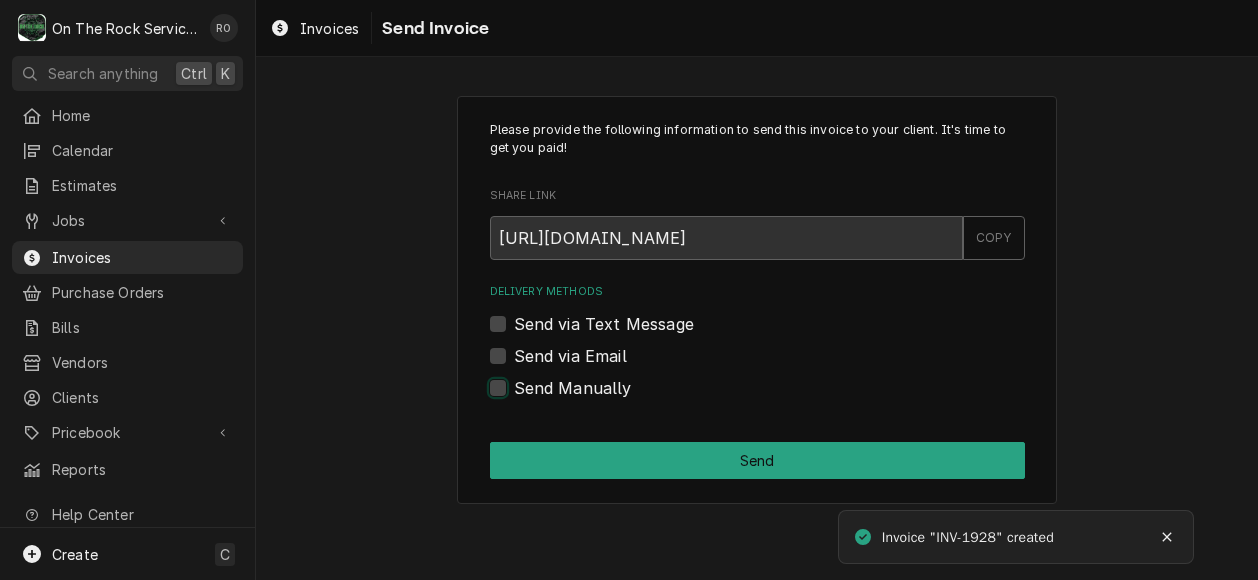 click on "Send Manually" at bounding box center (781, 398) 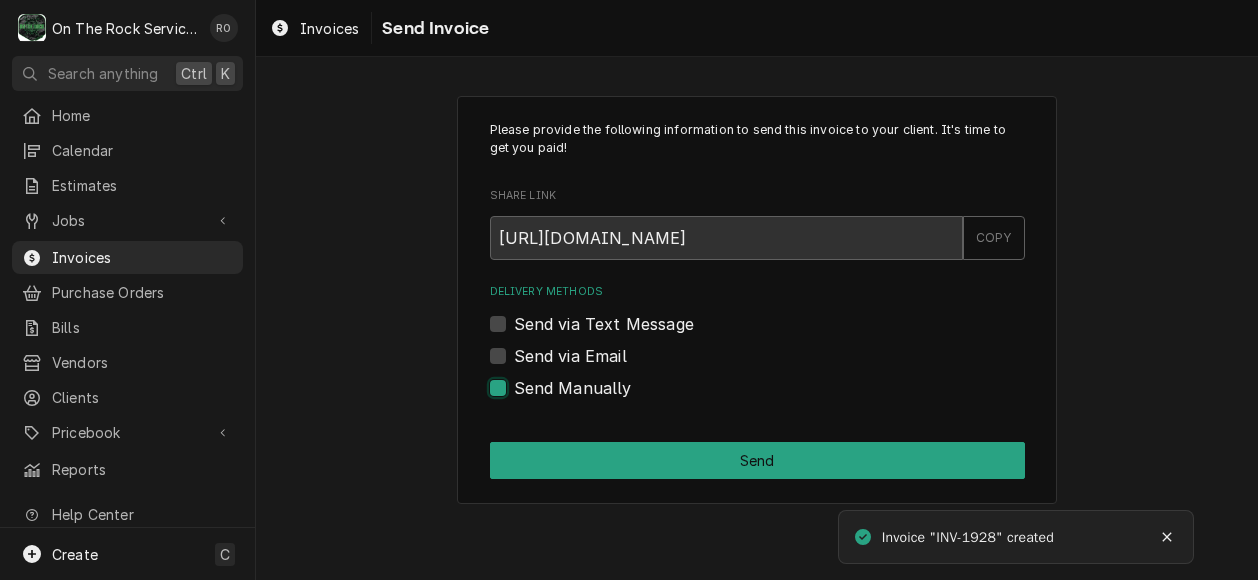 checkbox on "true" 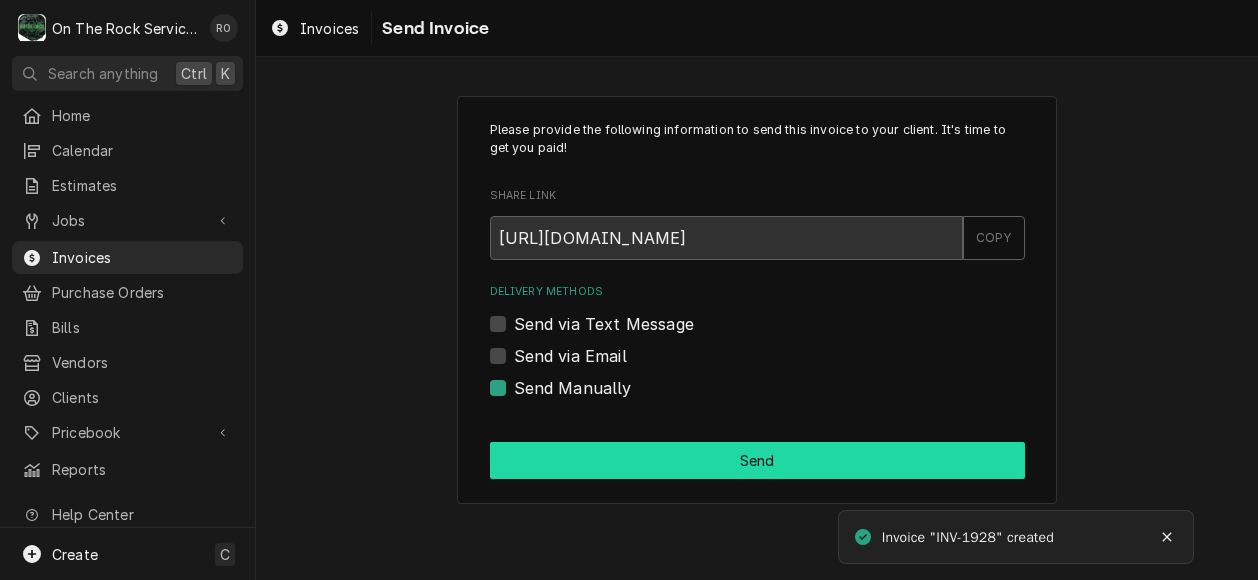 click on "Send" at bounding box center [757, 460] 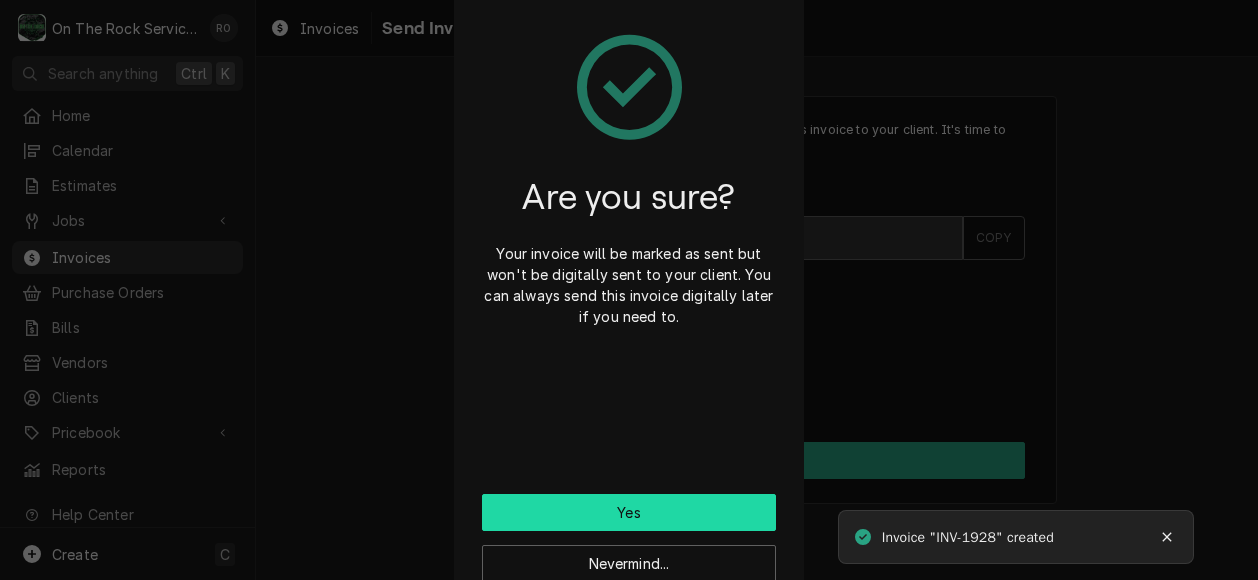 click on "Yes" at bounding box center [629, 512] 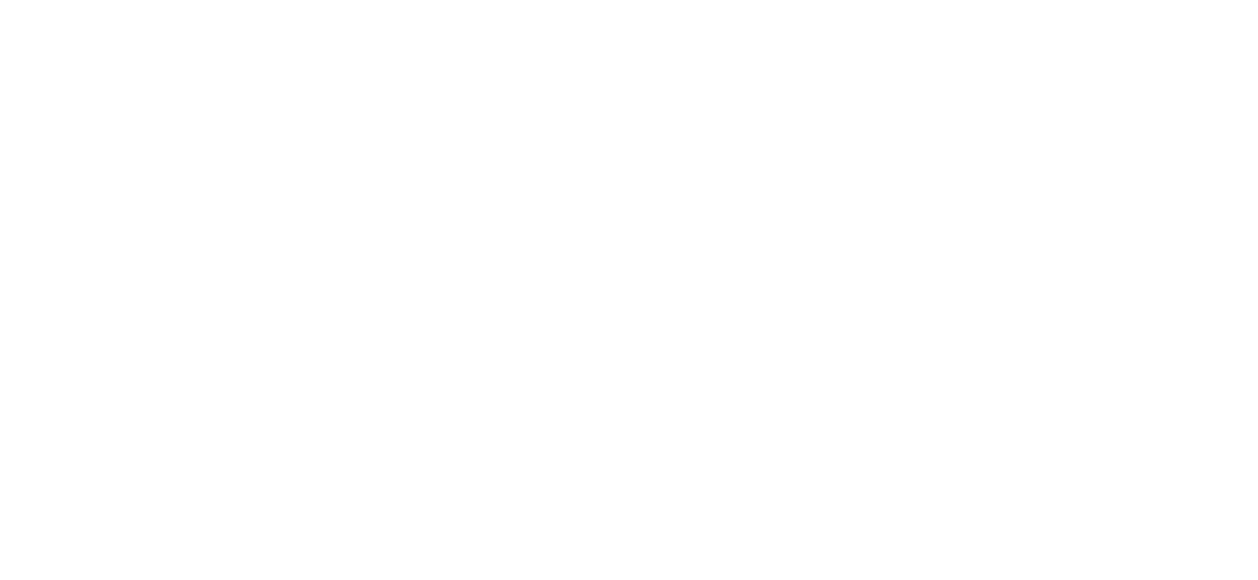 scroll, scrollTop: 0, scrollLeft: 0, axis: both 